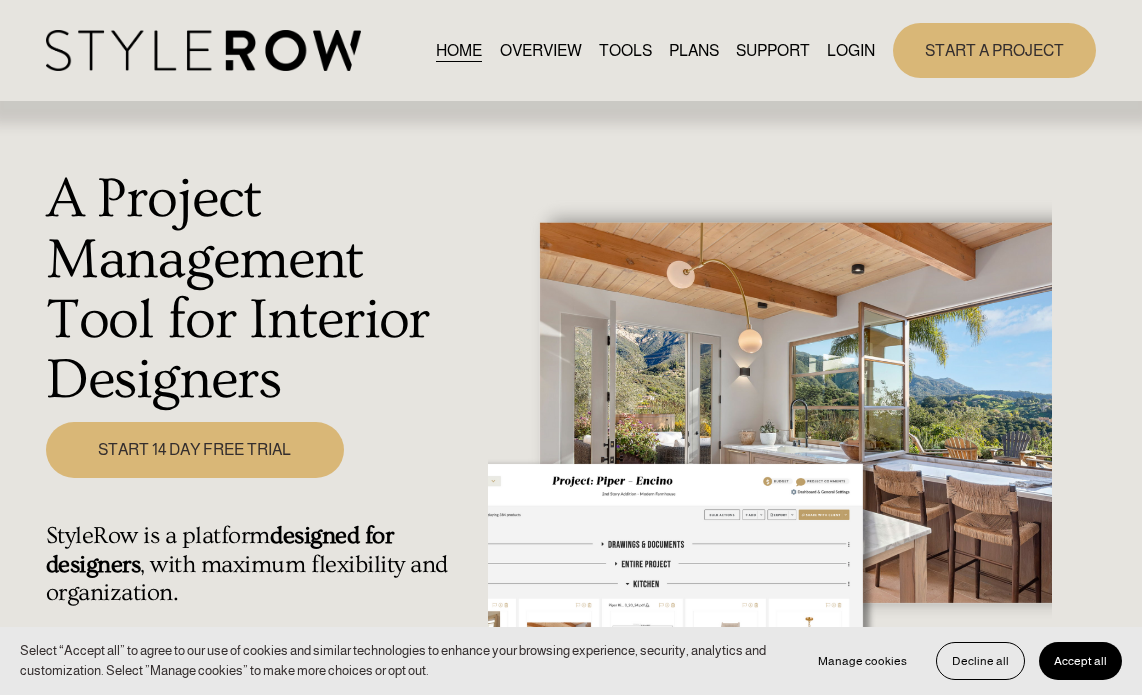 scroll, scrollTop: 0, scrollLeft: 0, axis: both 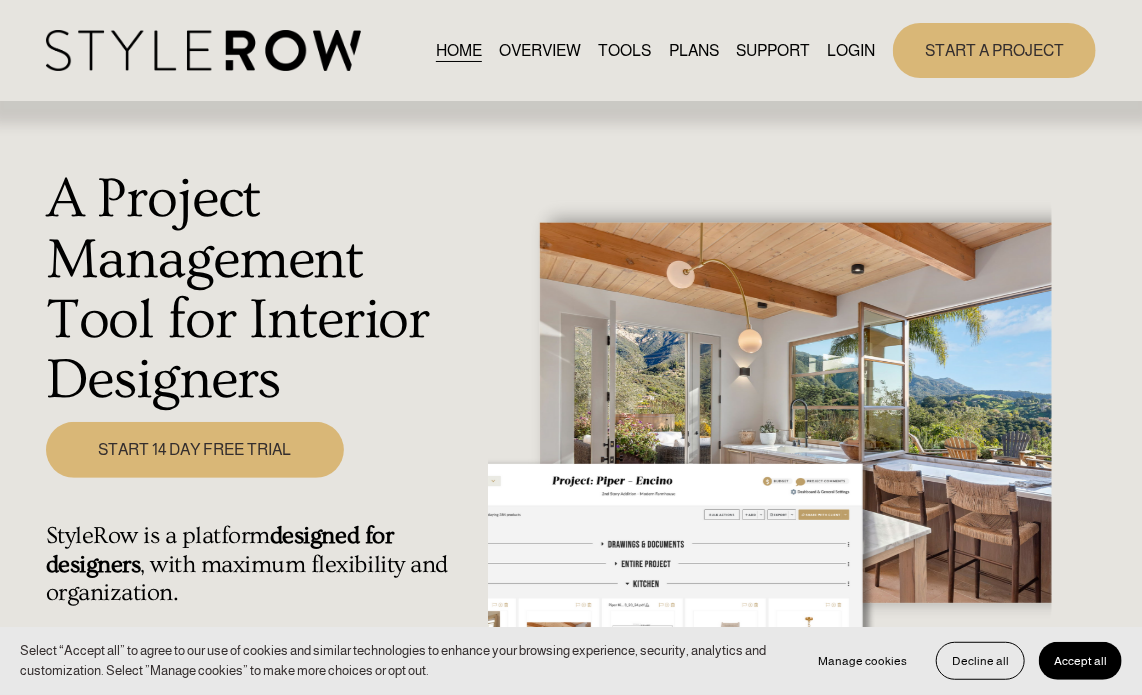 click on "LOGIN" at bounding box center (851, 50) 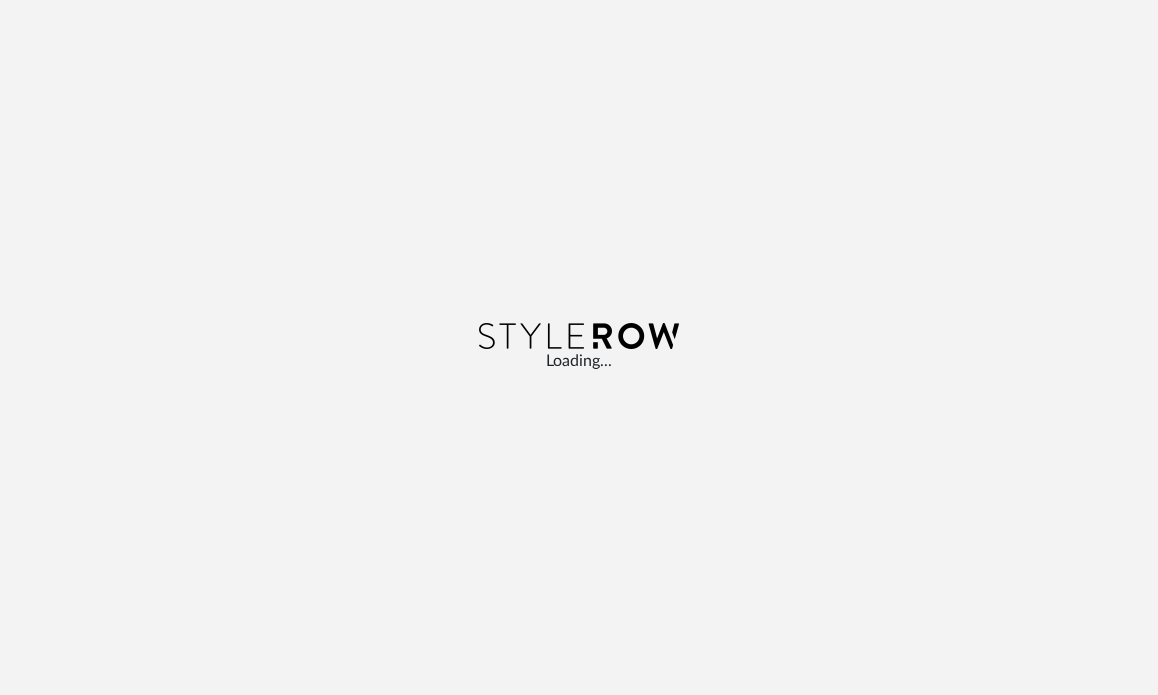 scroll, scrollTop: 0, scrollLeft: 0, axis: both 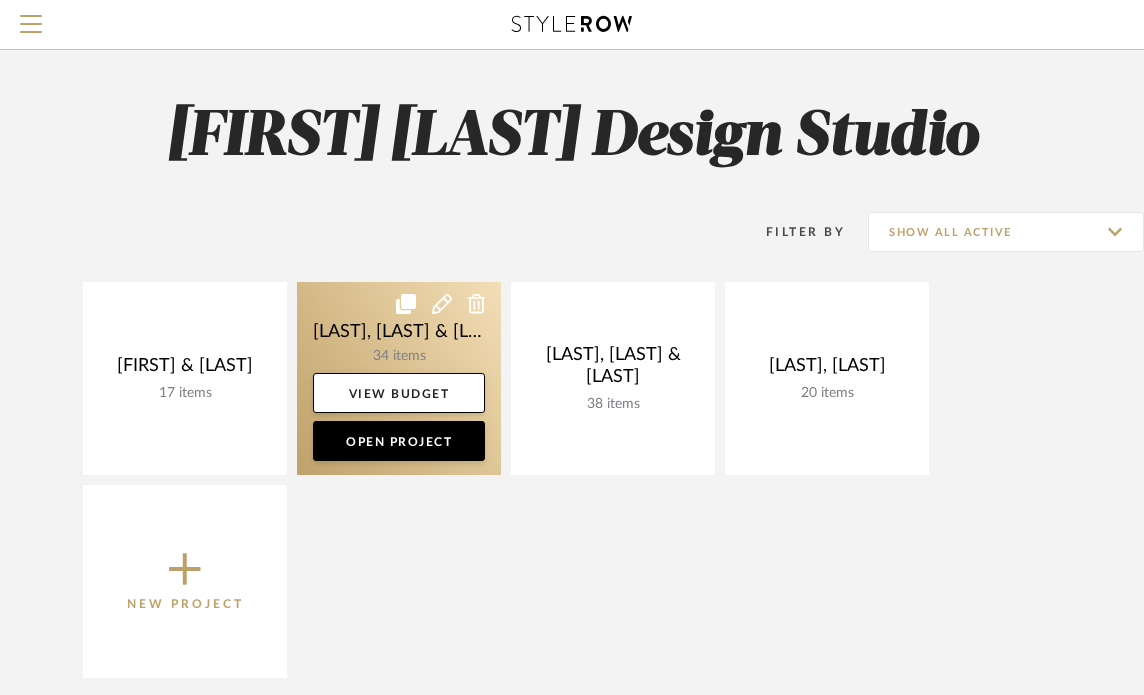 click 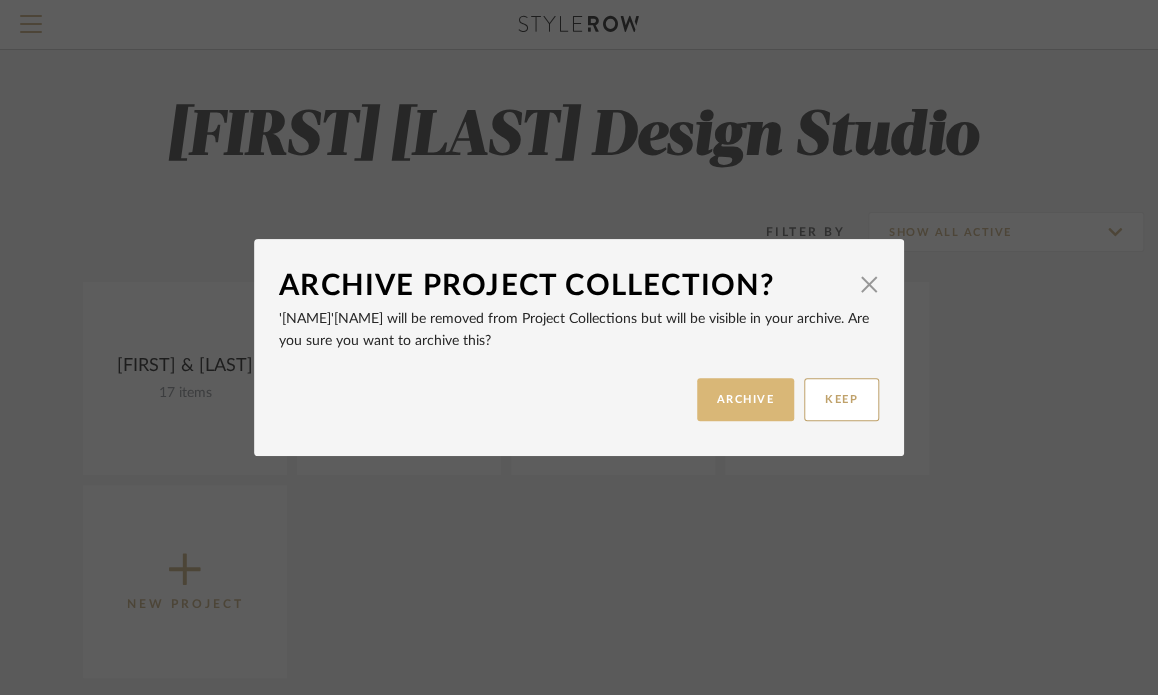 click on "ARCHIVE" at bounding box center (746, 399) 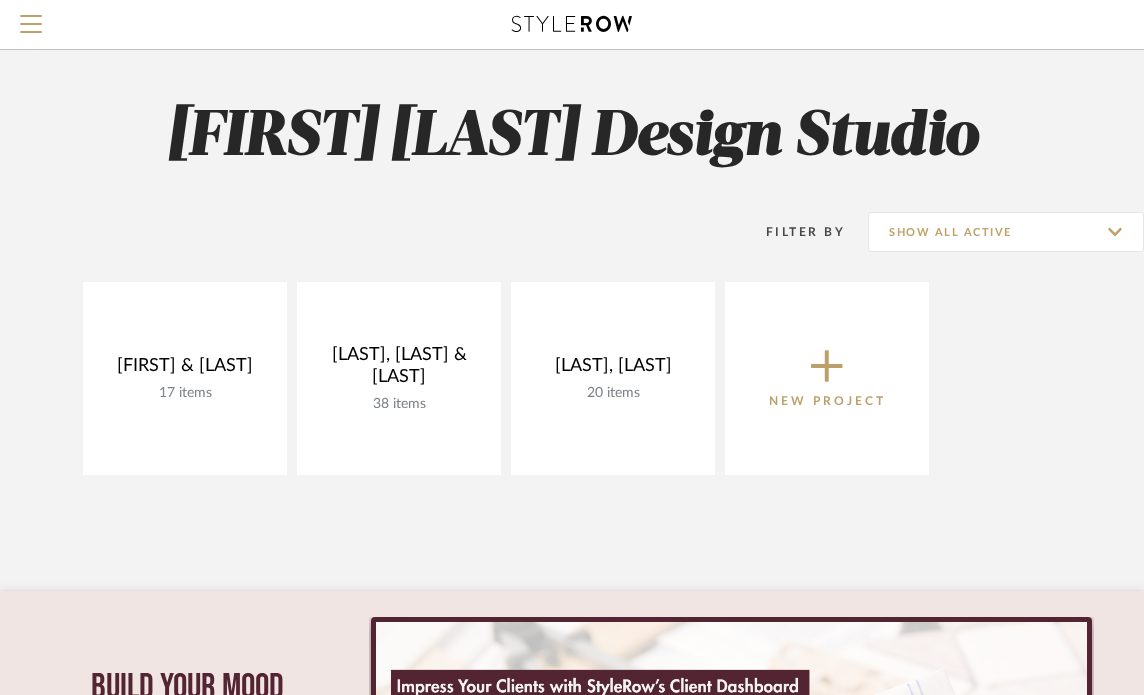 click 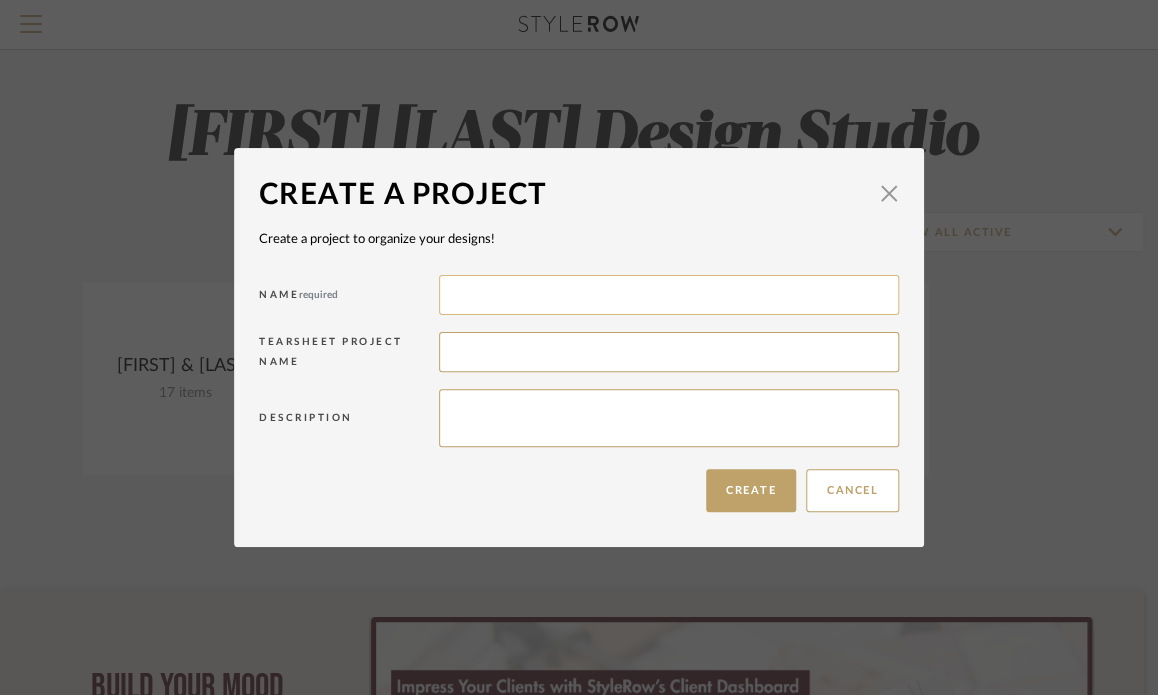click at bounding box center (669, 295) 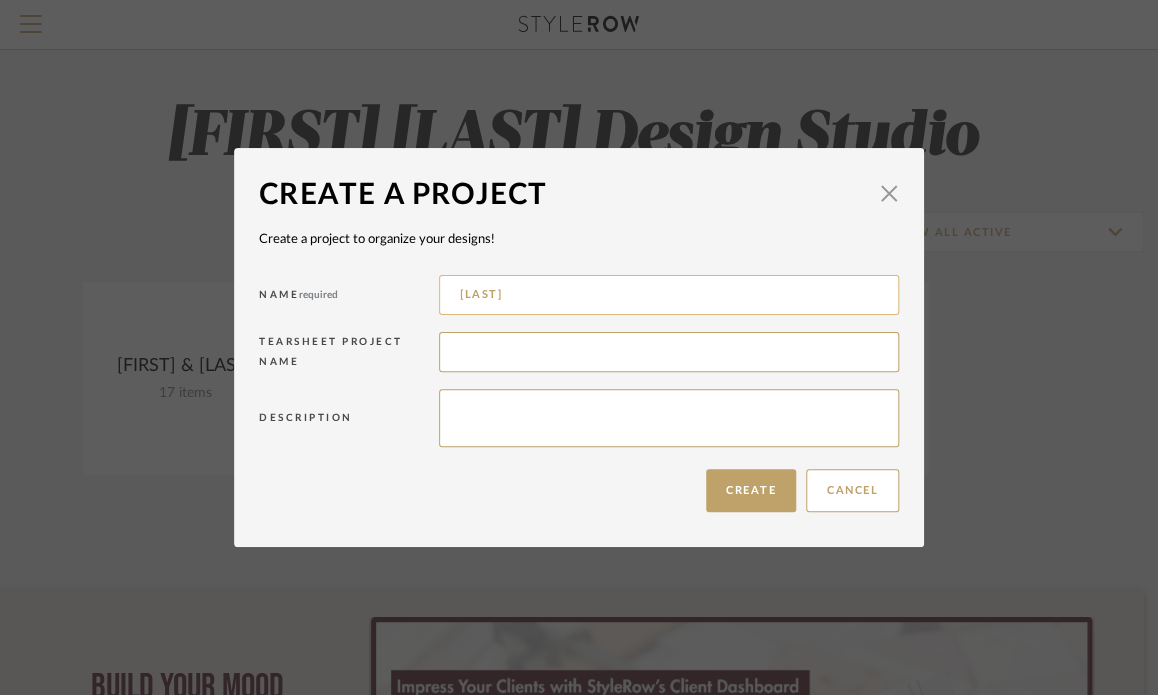 type on "[LAST]" 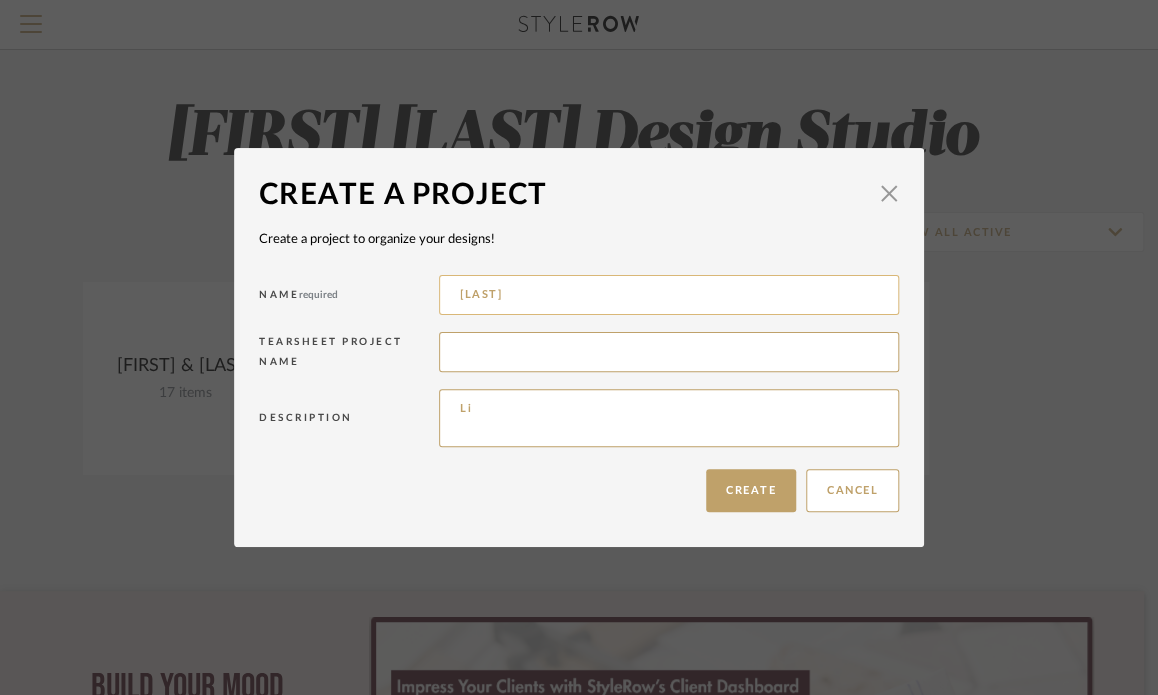 type on "L" 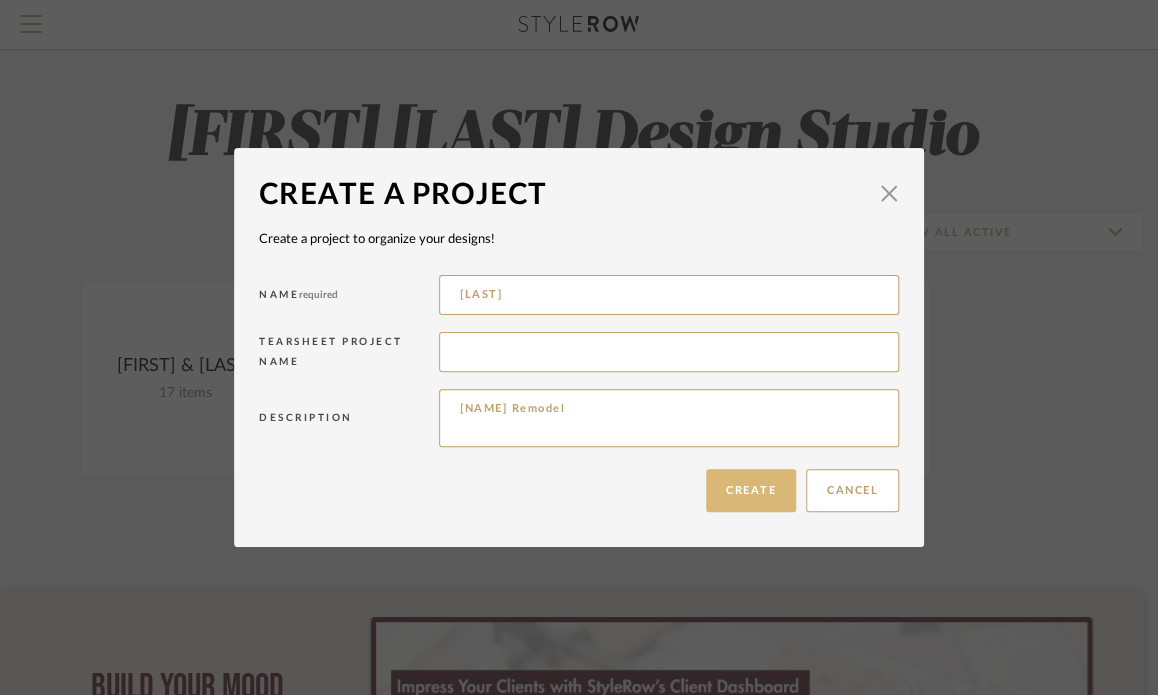 type on "[NAME] Remodel" 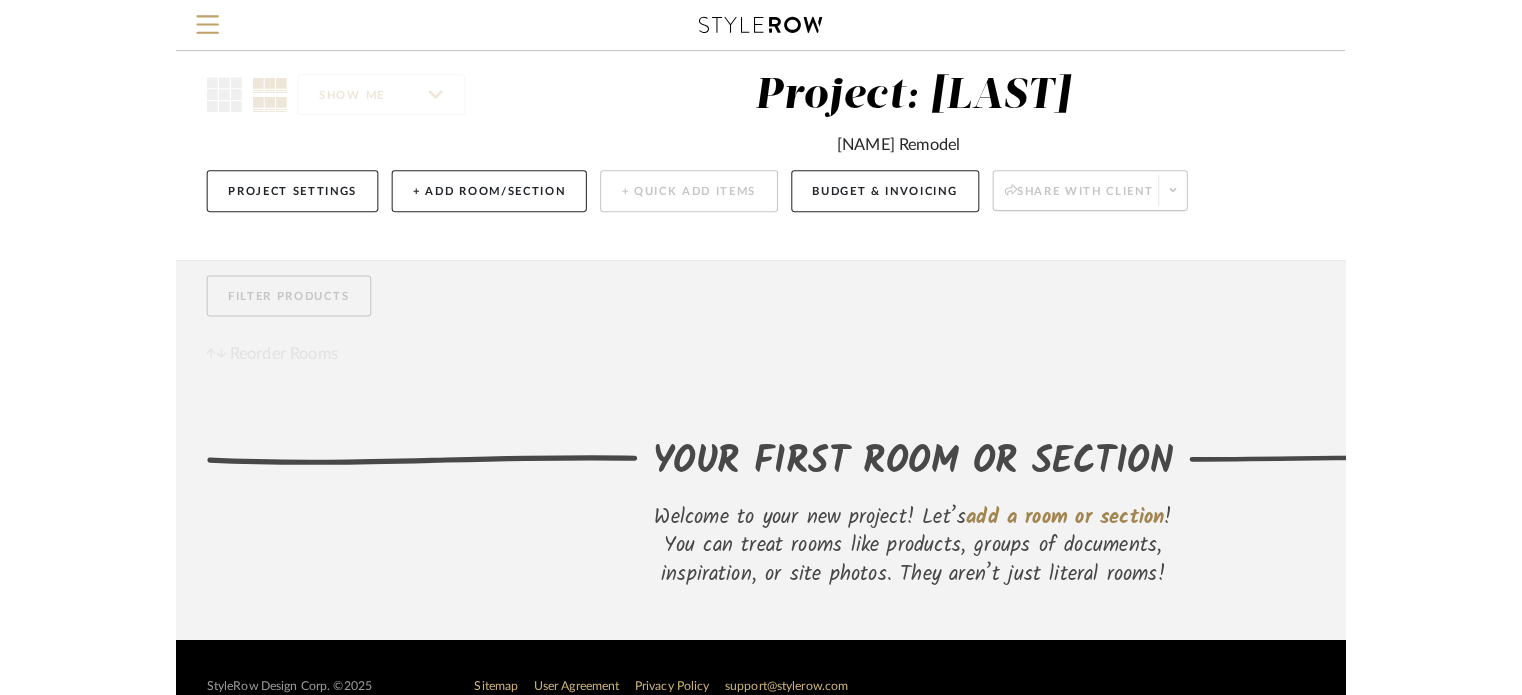 scroll, scrollTop: 0, scrollLeft: 0, axis: both 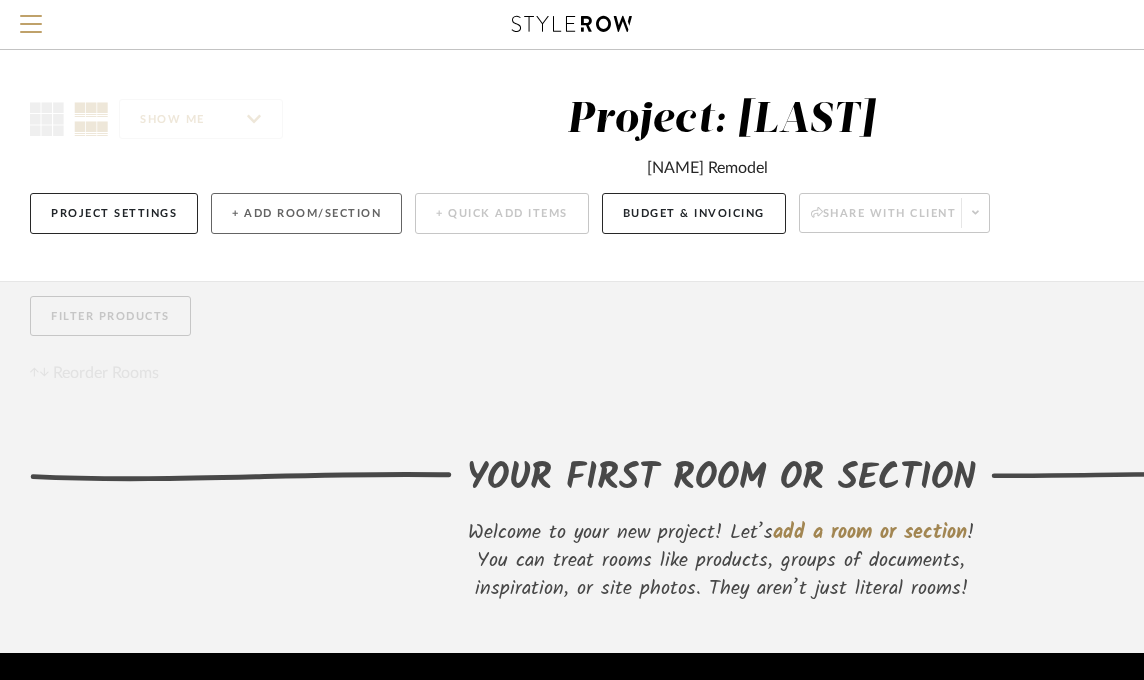 click on "+ Add Room/Section" 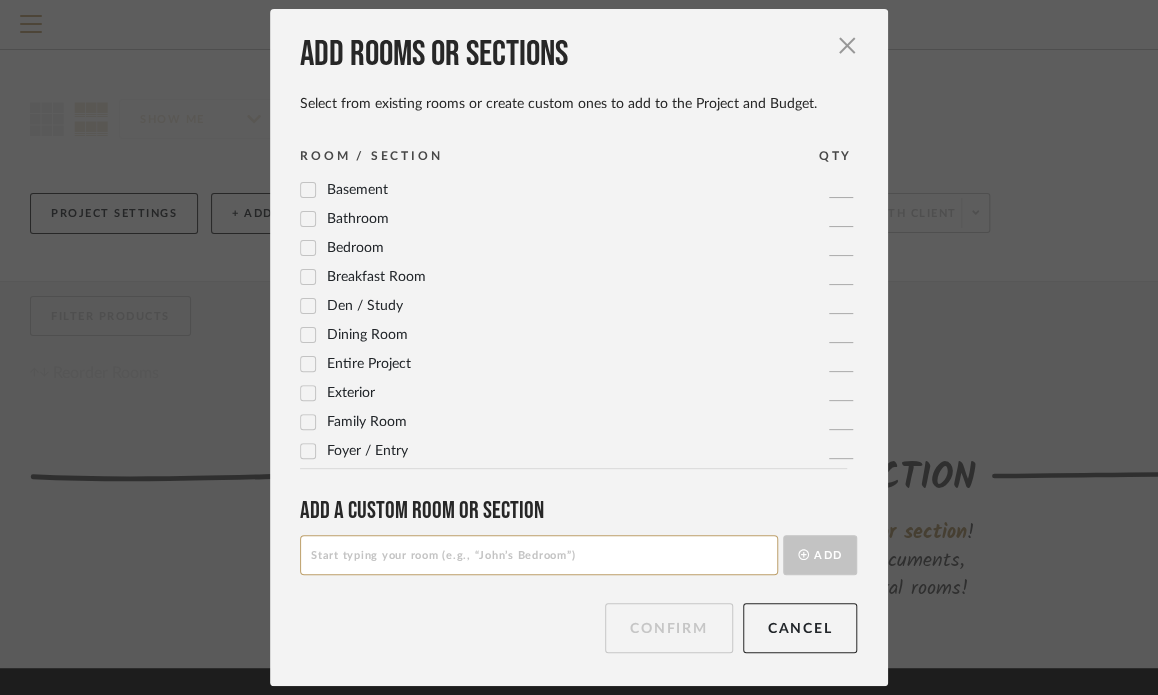 drag, startPoint x: 372, startPoint y: 547, endPoint x: 387, endPoint y: 535, distance: 19.209373 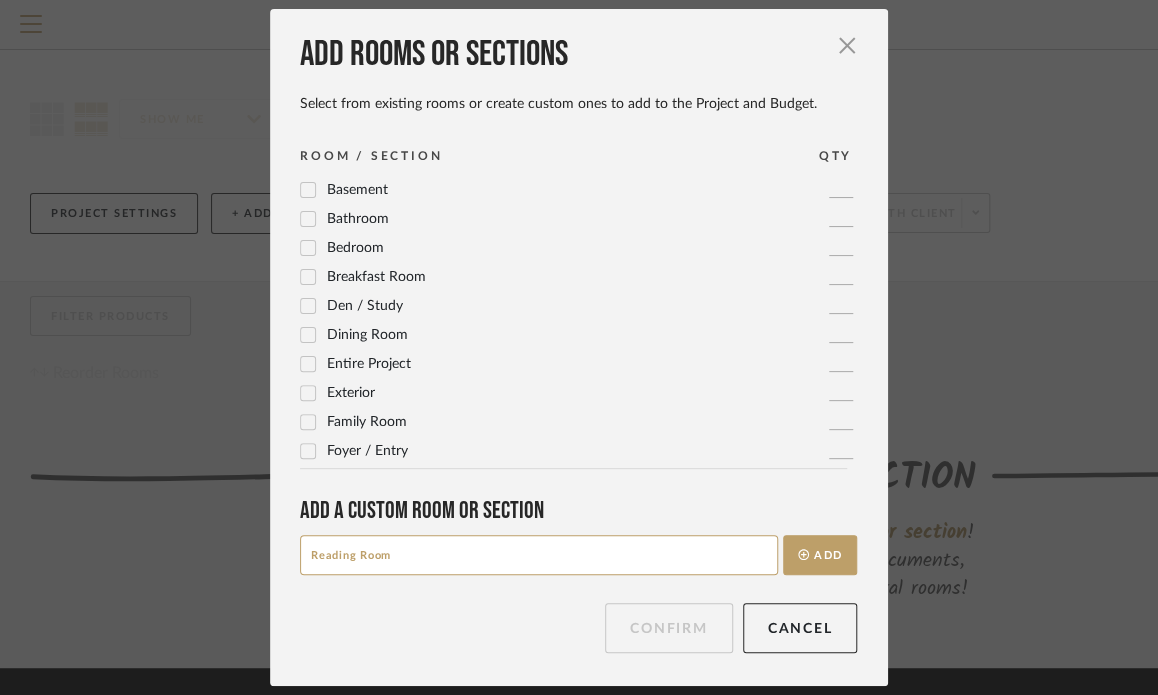 type on "Reading Room" 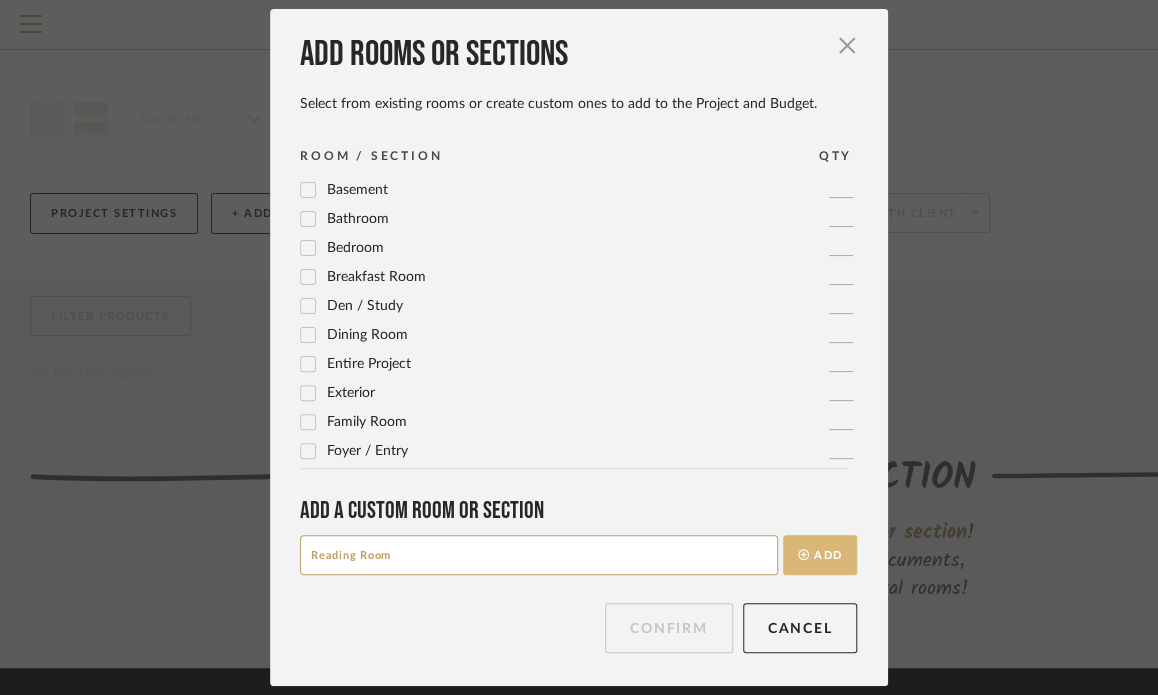 click on "Add" at bounding box center (820, 555) 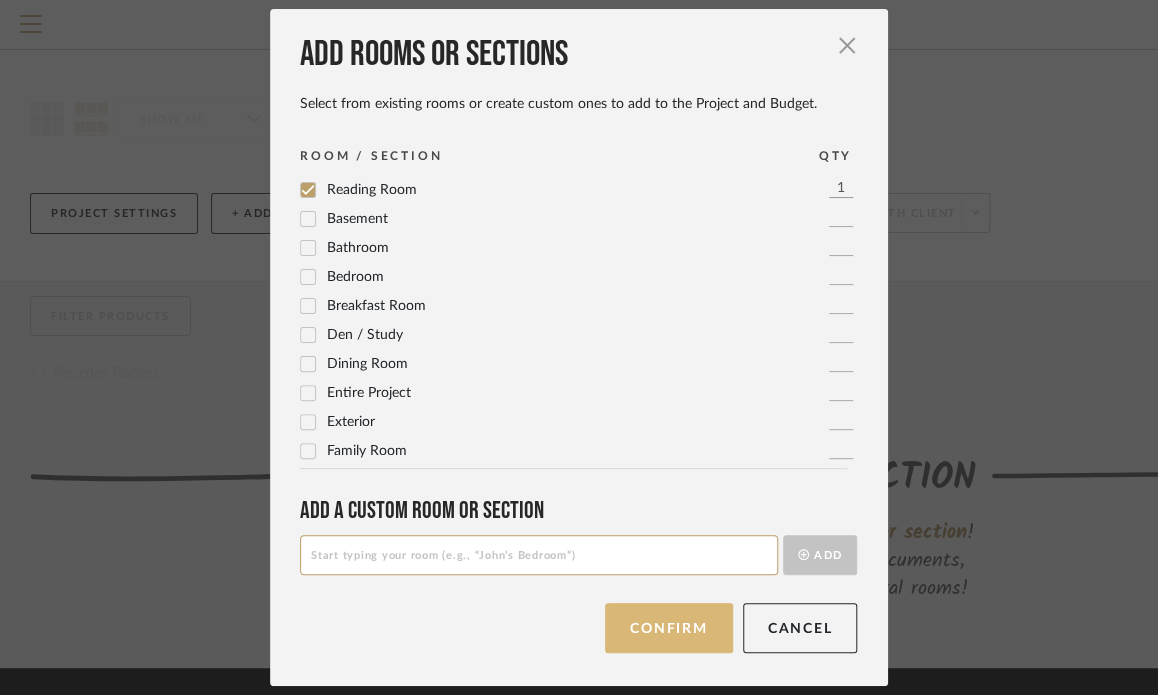 click on "Confirm" at bounding box center (668, 628) 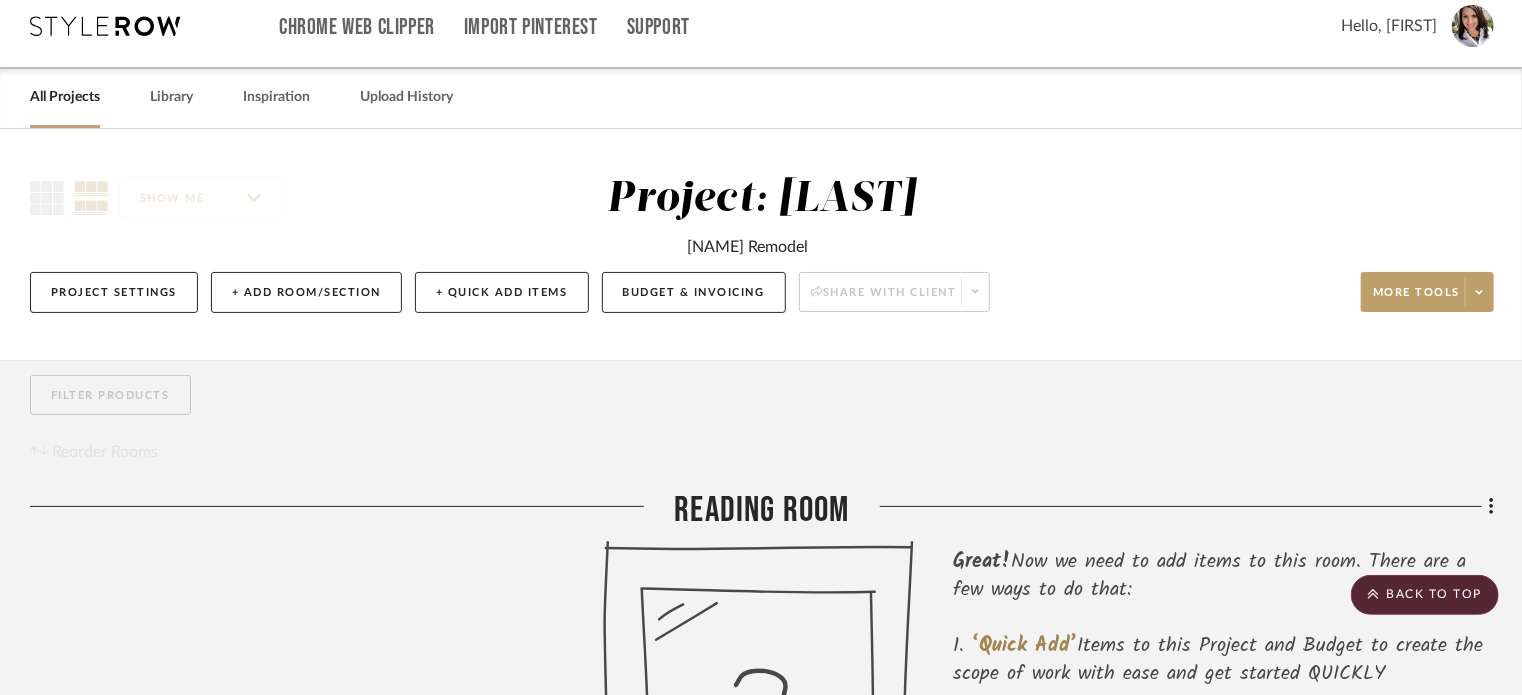 scroll, scrollTop: 0, scrollLeft: 0, axis: both 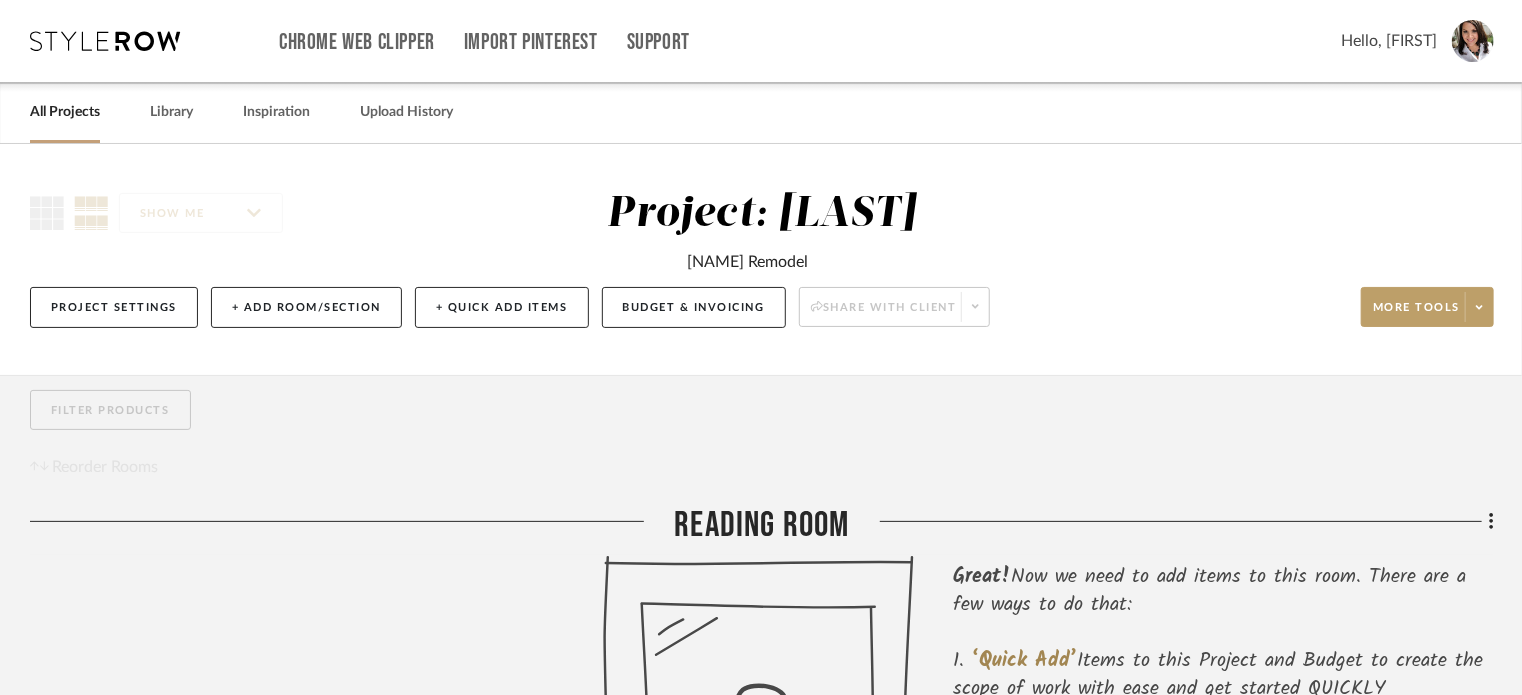 click on "All Projects" at bounding box center (65, 112) 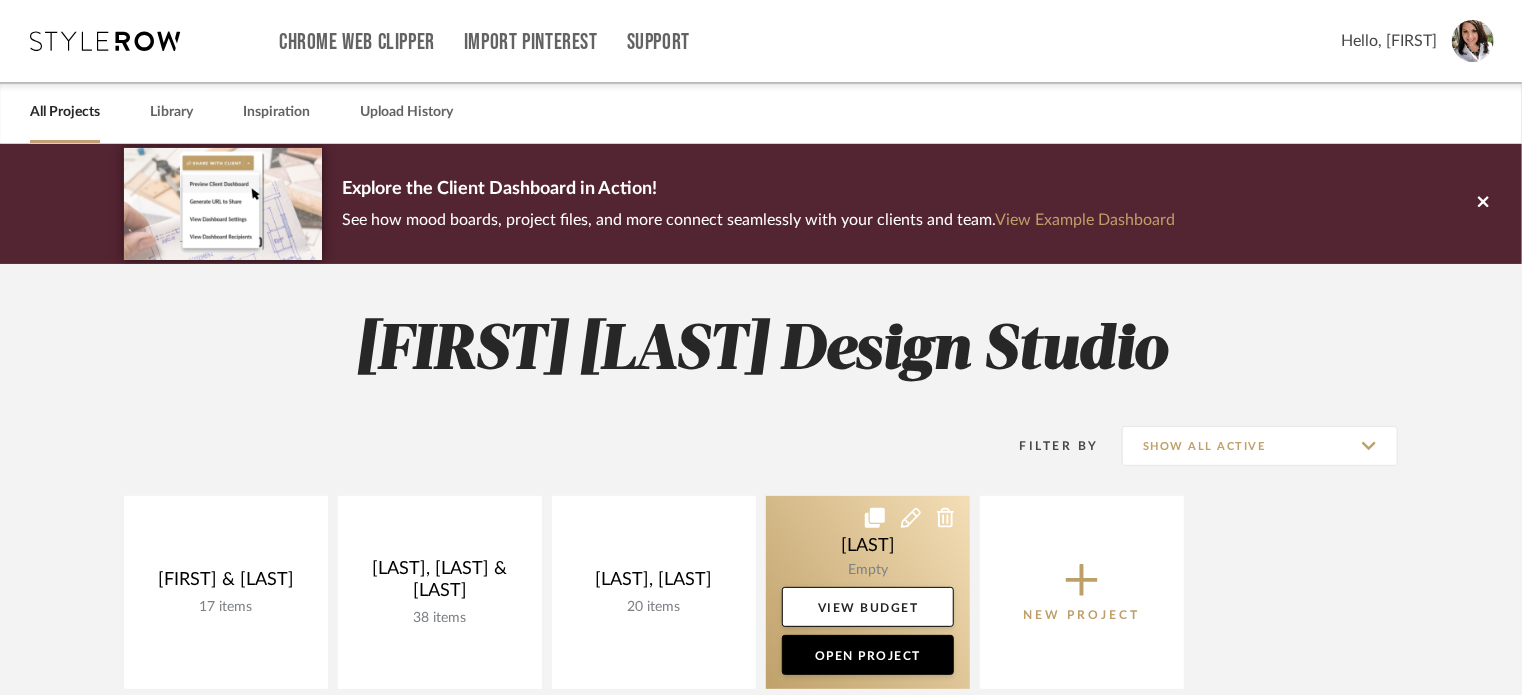 click 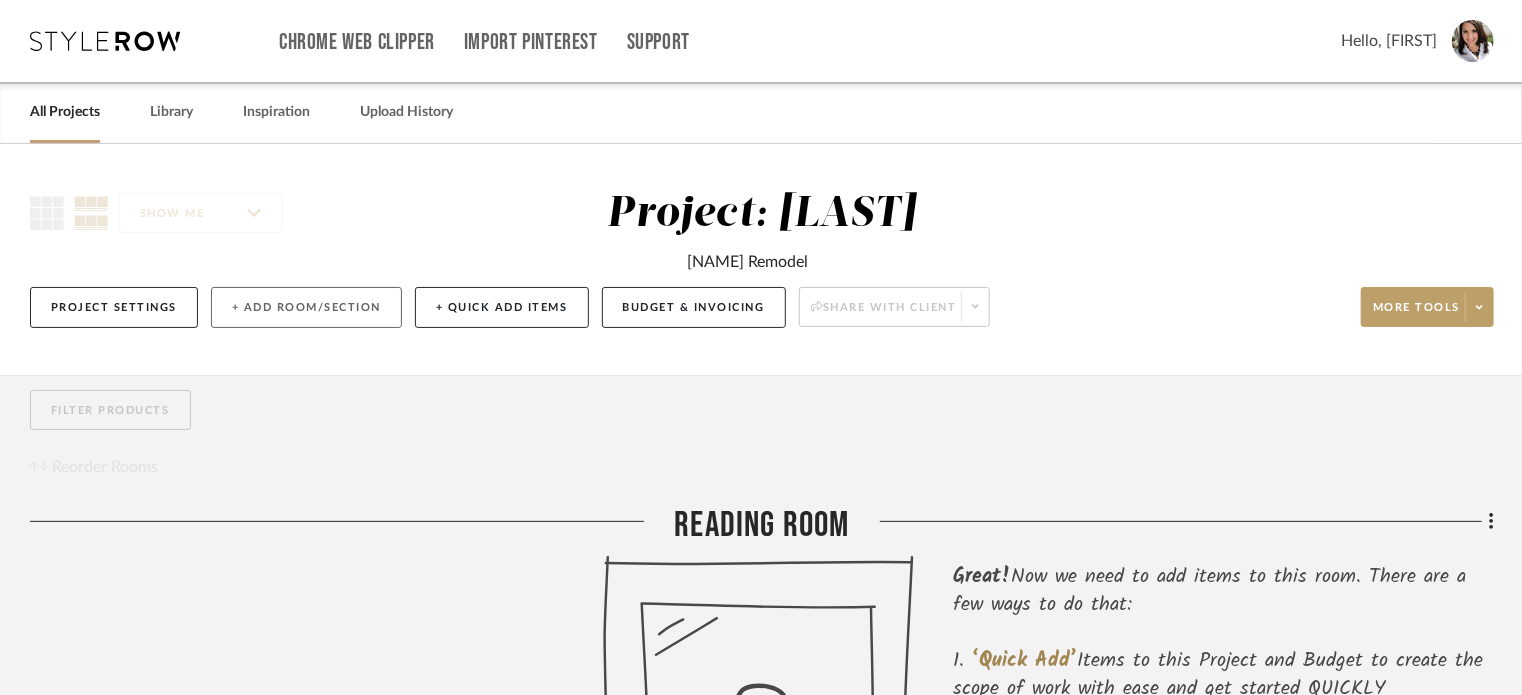click on "+ Add Room/Section" 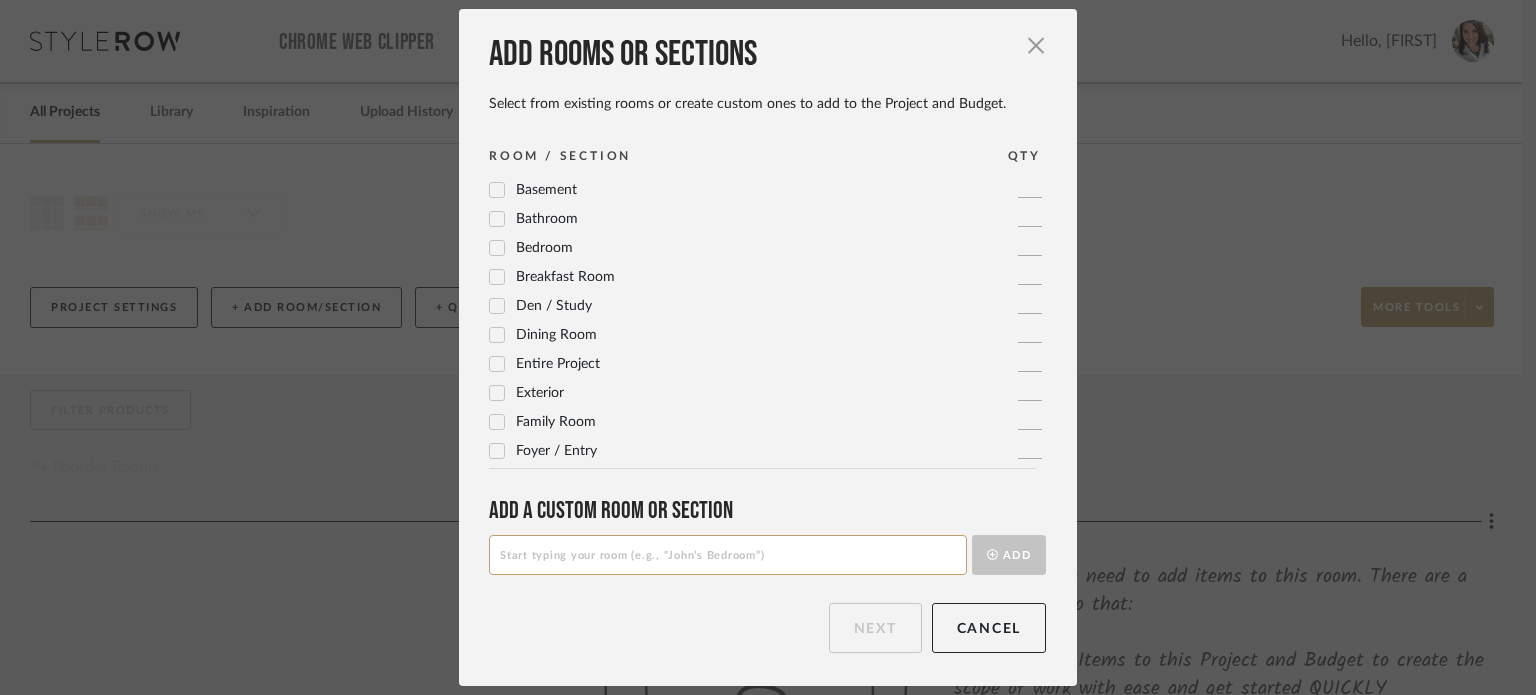 click 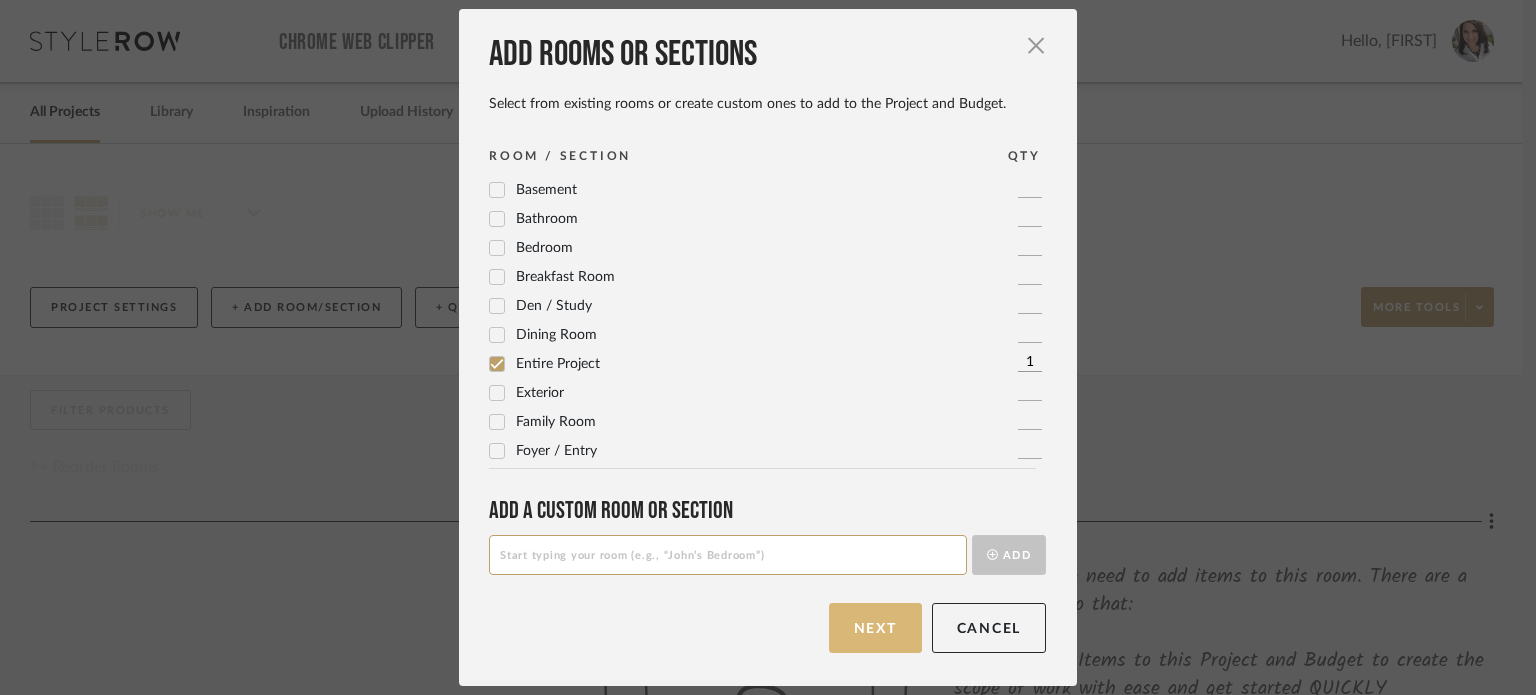 click on "Next" at bounding box center (875, 628) 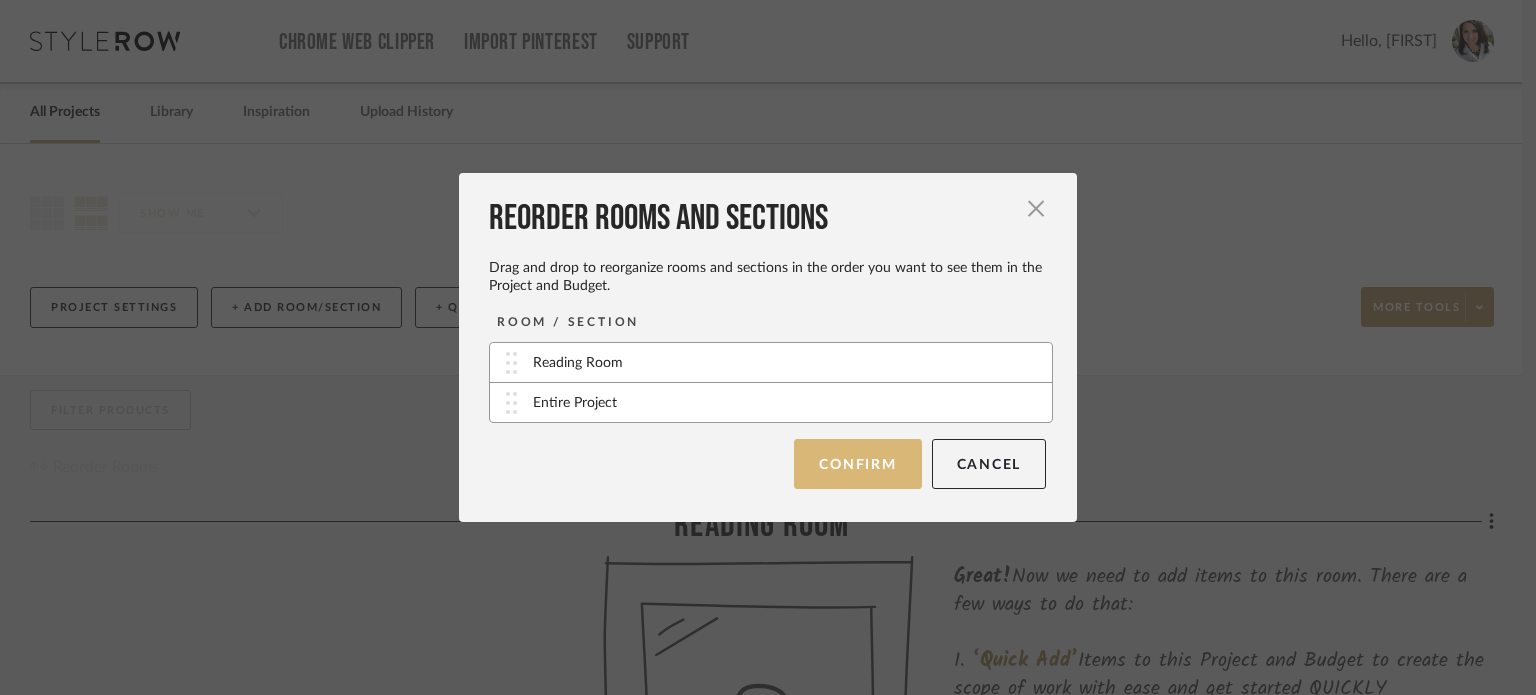 click on "Confirm" at bounding box center (857, 464) 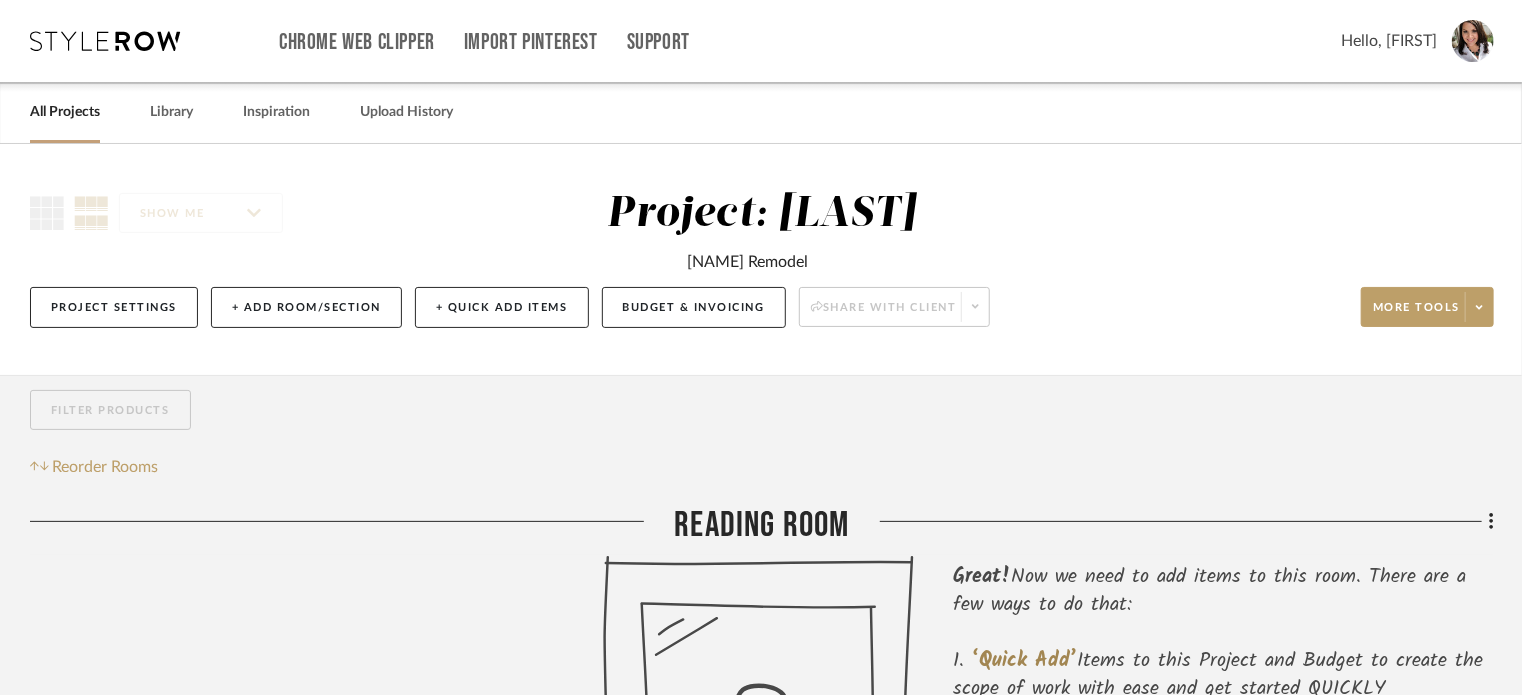 click on "All Projects" at bounding box center (65, 112) 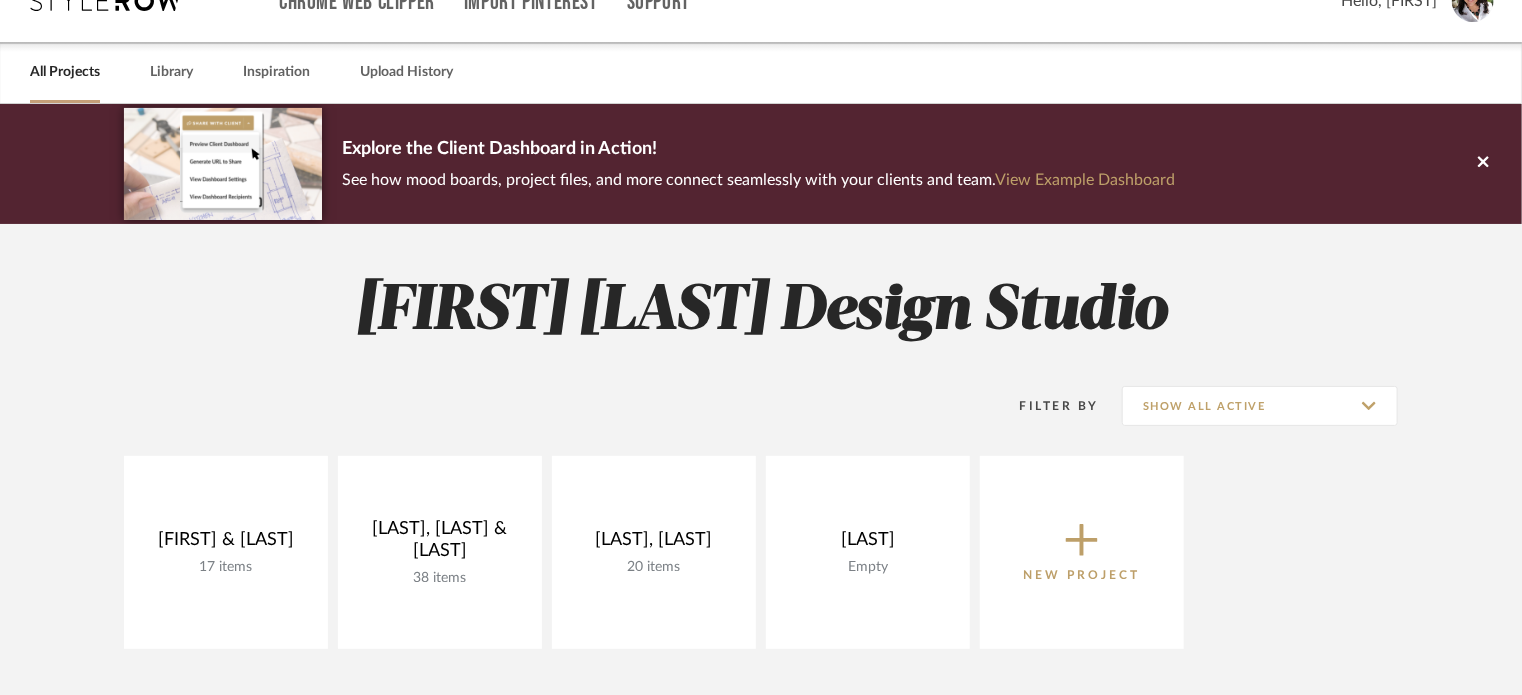 scroll, scrollTop: 0, scrollLeft: 0, axis: both 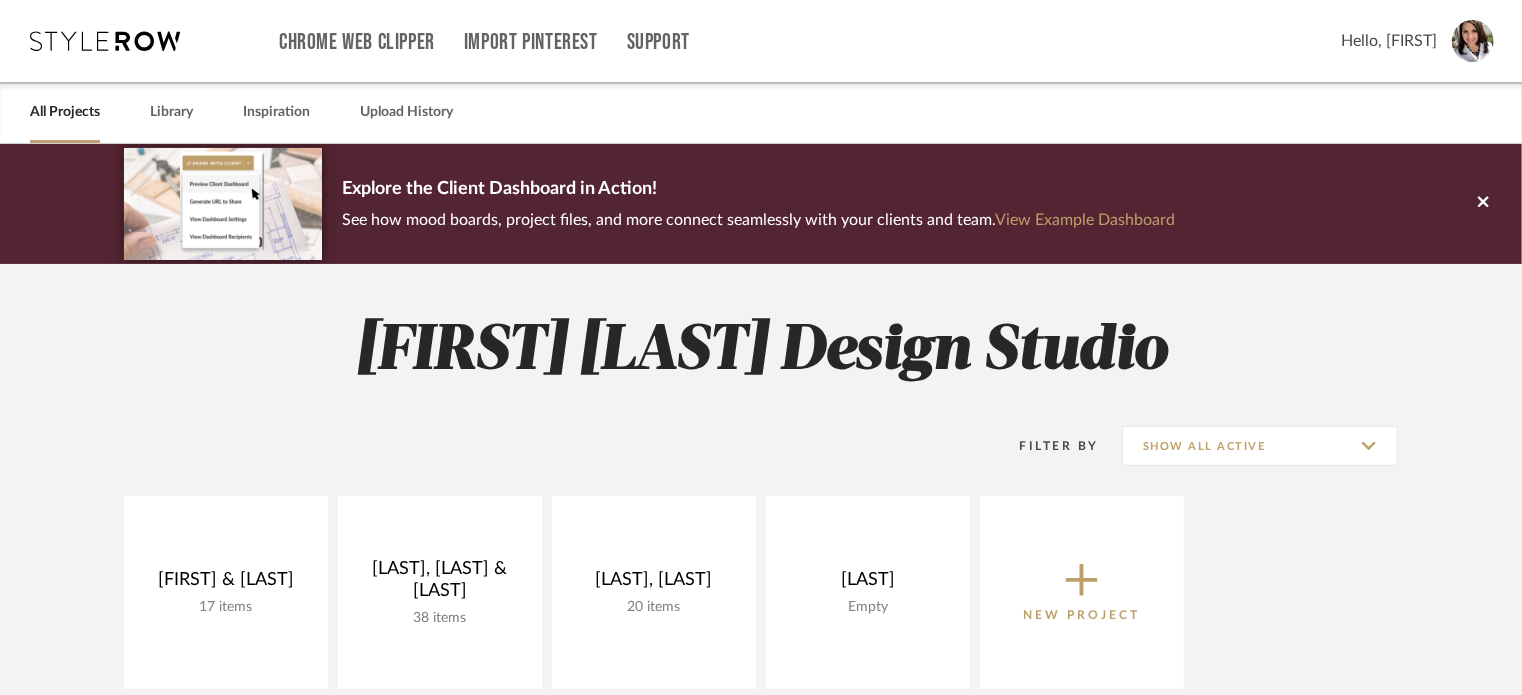 click on "Hello, [FIRST]" at bounding box center (1417, 41) 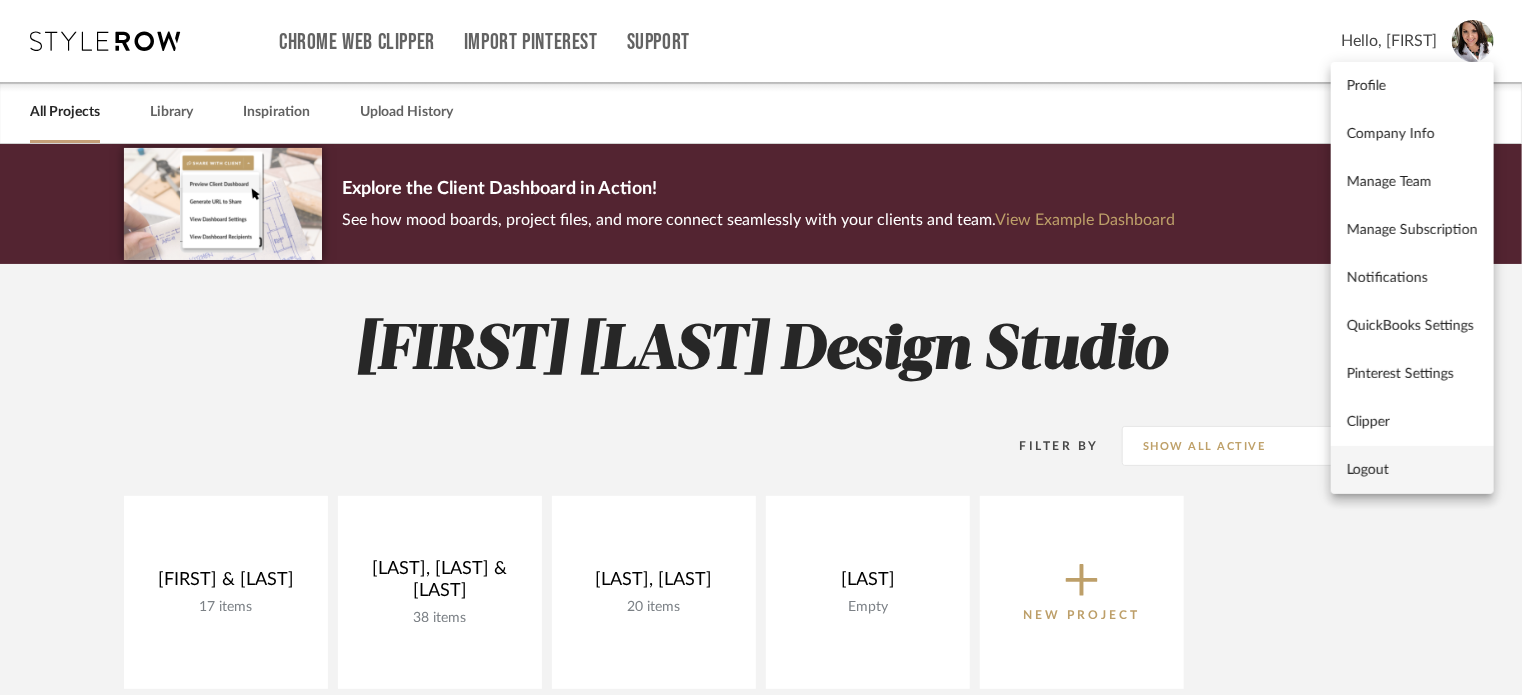 click on "Logout" at bounding box center [1412, 470] 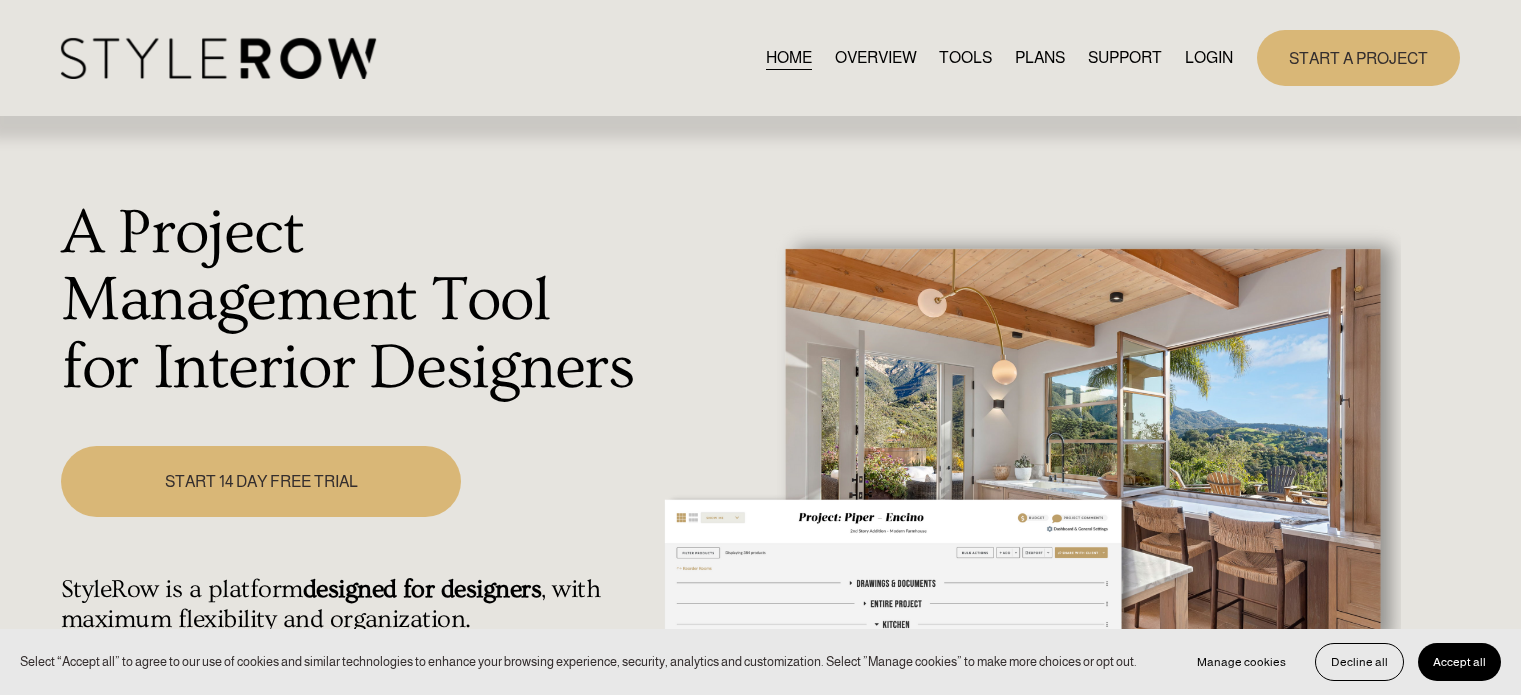 scroll, scrollTop: 0, scrollLeft: 0, axis: both 